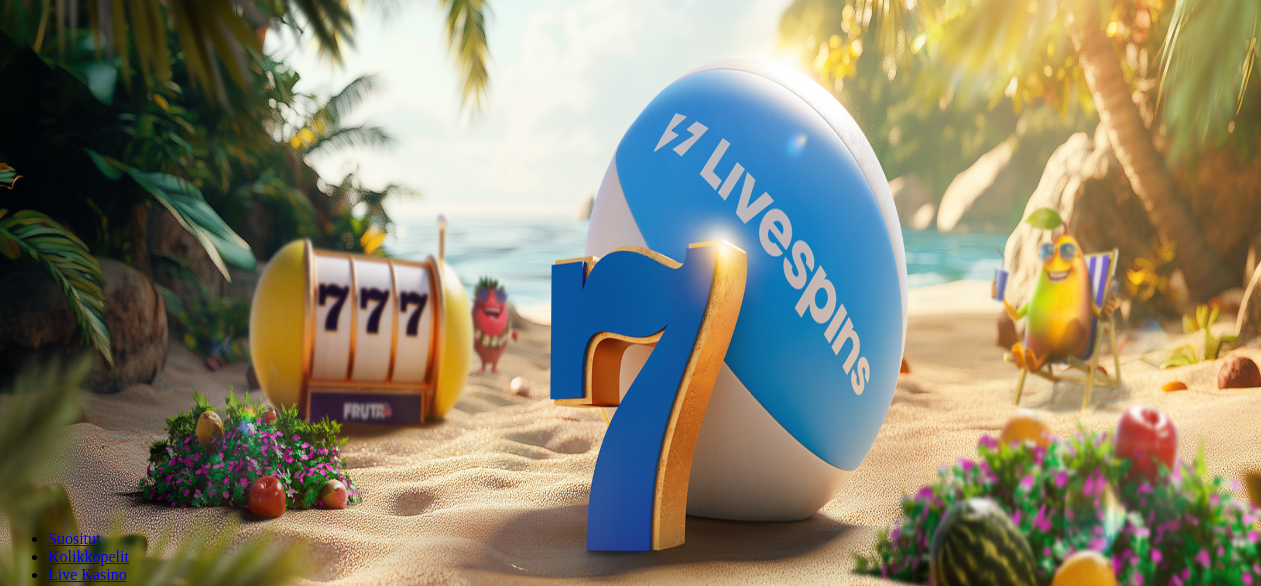 scroll, scrollTop: 0, scrollLeft: 0, axis: both 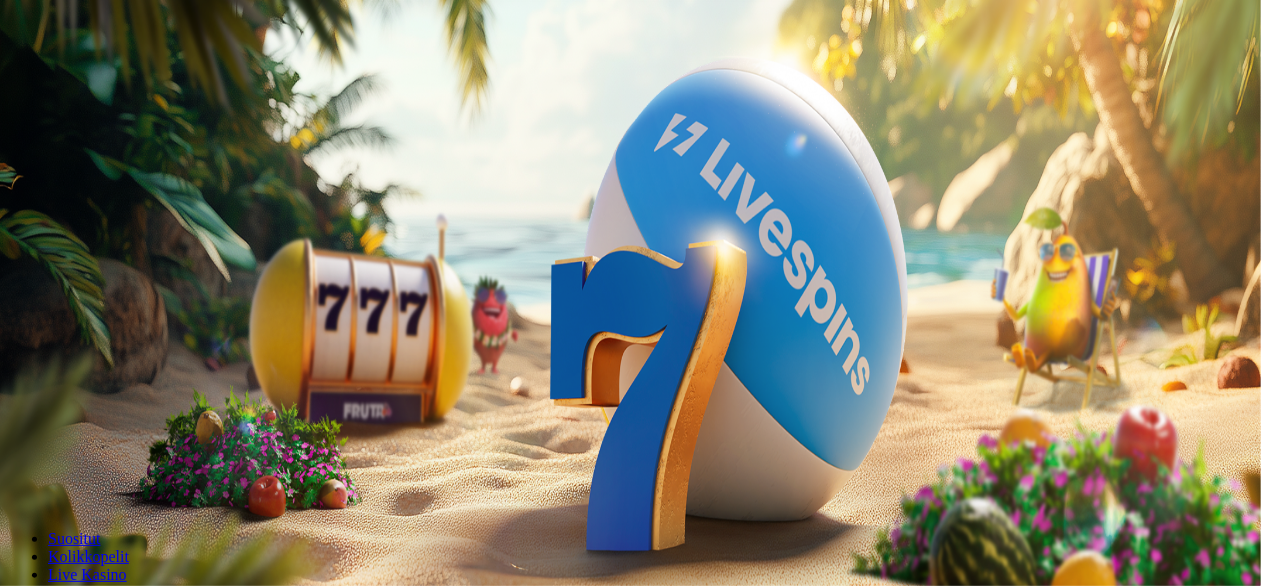 click on "Kirjaudu" at bounding box center [138, 72] 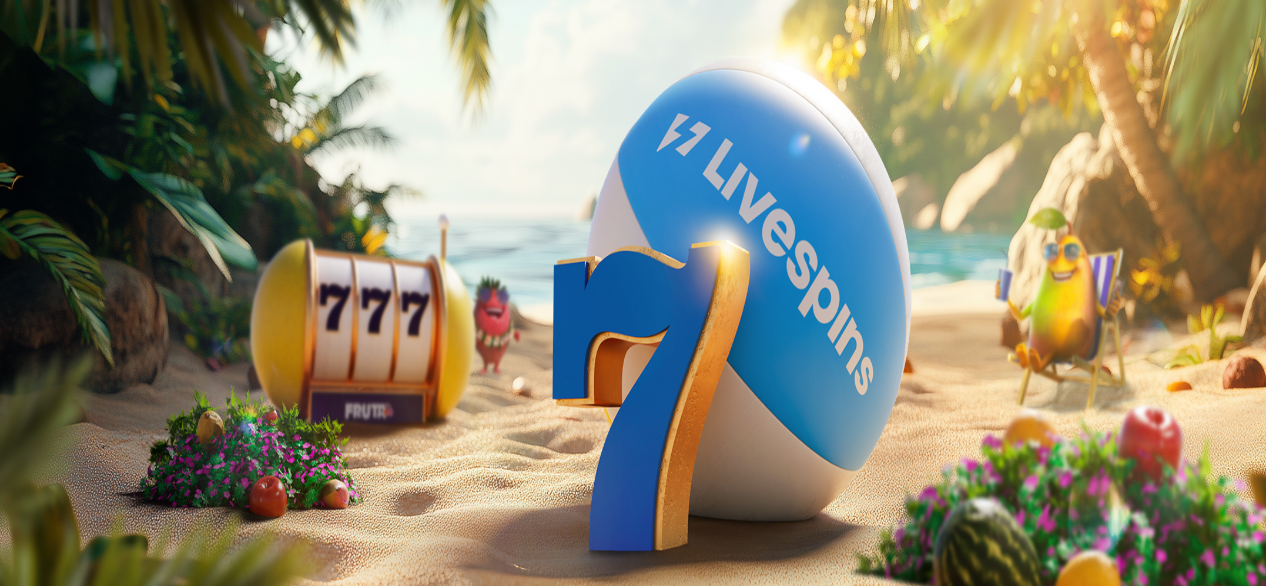 click at bounding box center [633, 290] 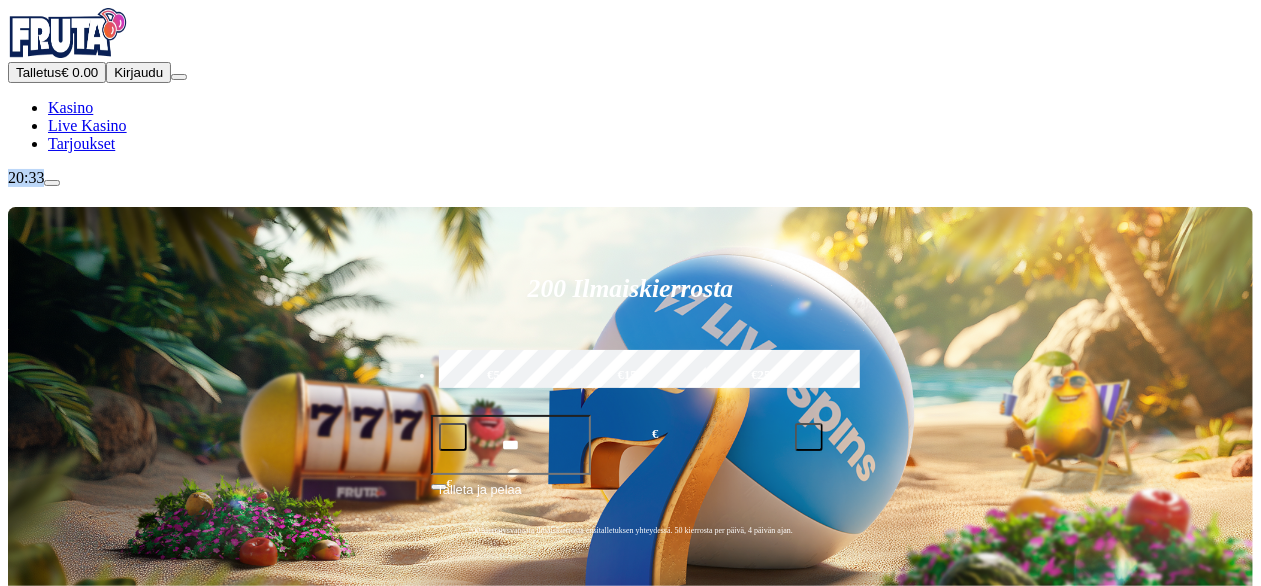 click at bounding box center (453, 437) 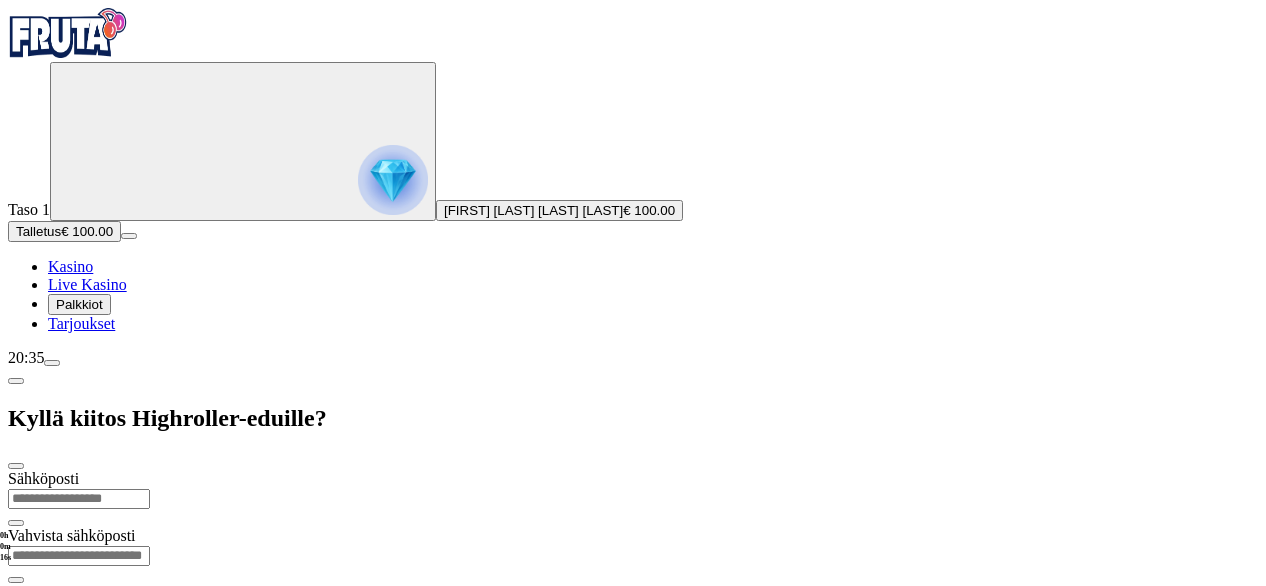 click at bounding box center [633, 818] 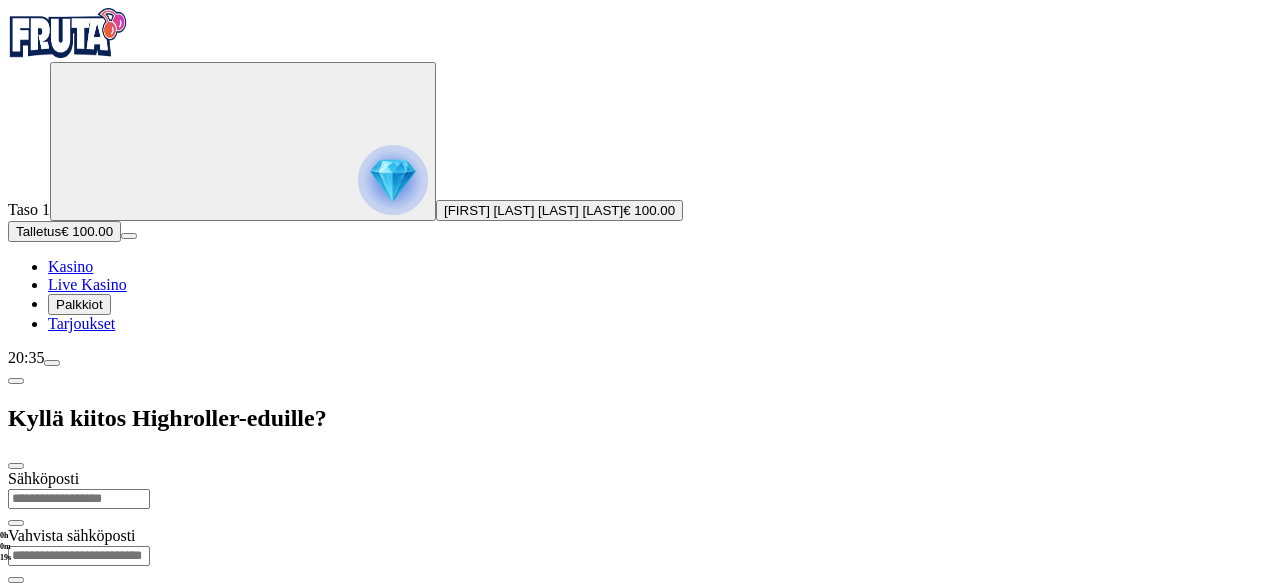 click on "Live Kasino" at bounding box center [87, 284] 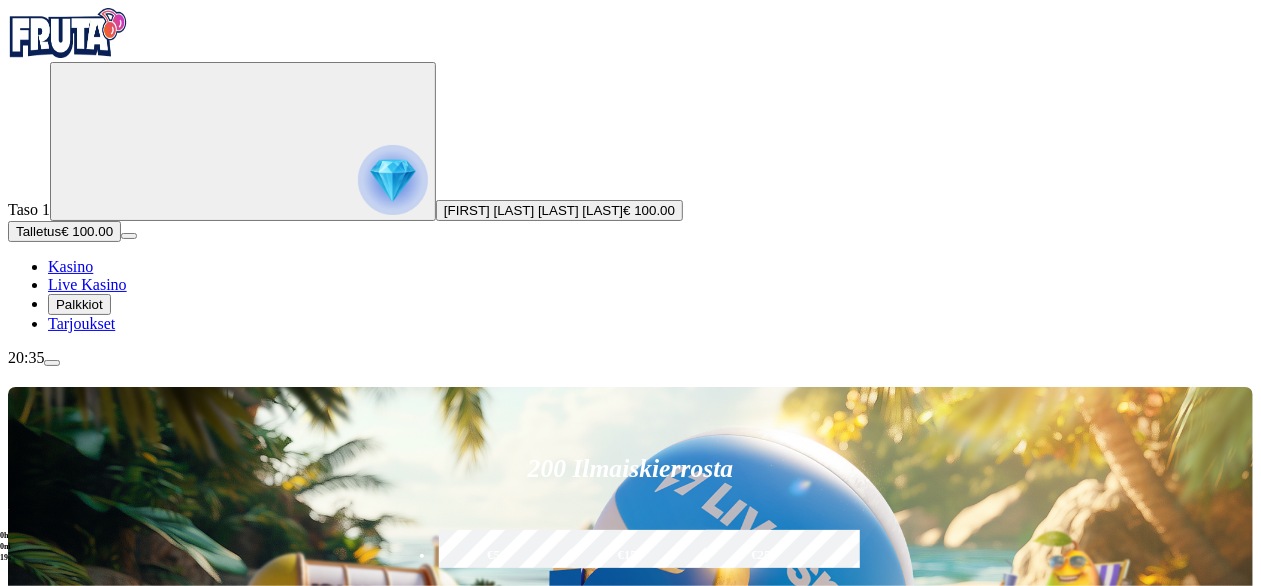 click on "Live Kasino" at bounding box center (87, 284) 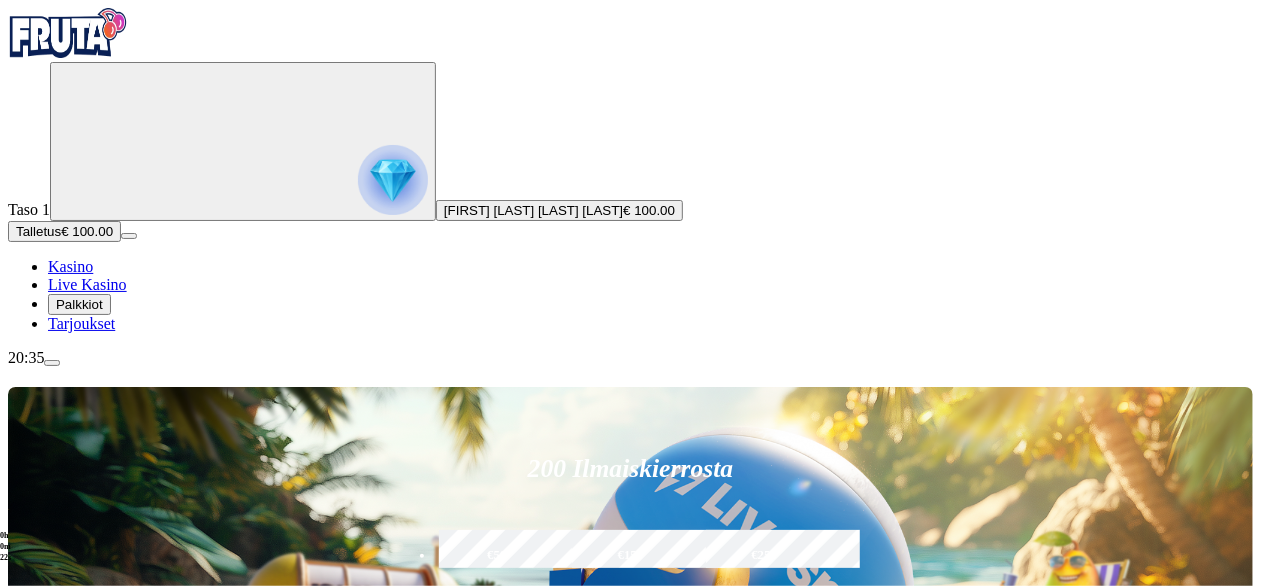 click at bounding box center [817, 890] 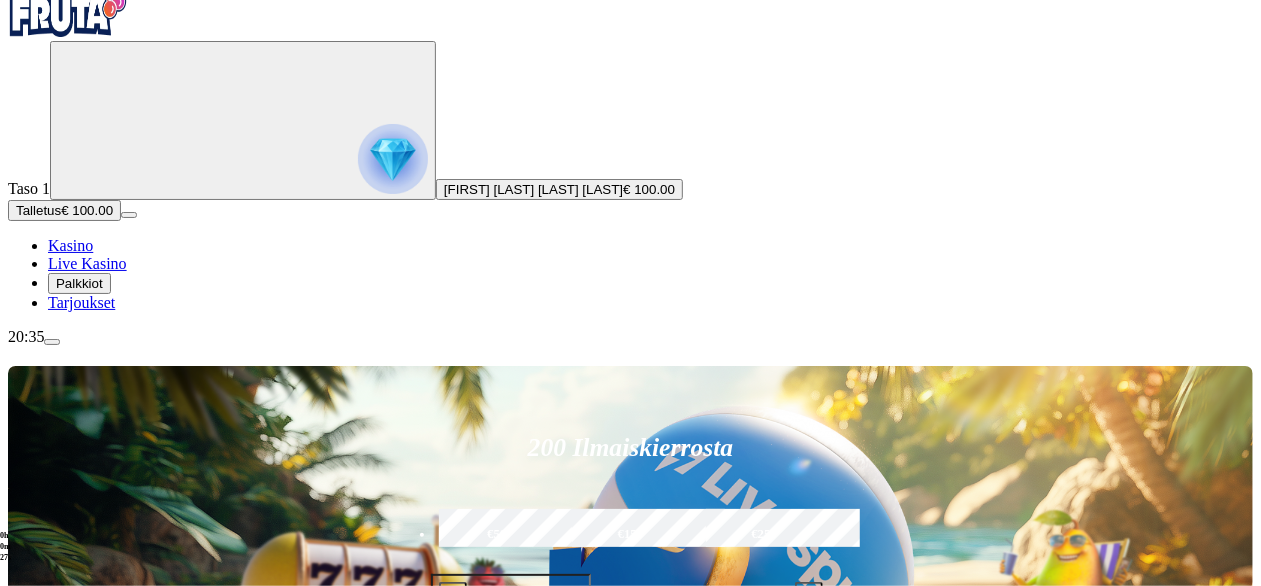 scroll, scrollTop: 12, scrollLeft: 0, axis: vertical 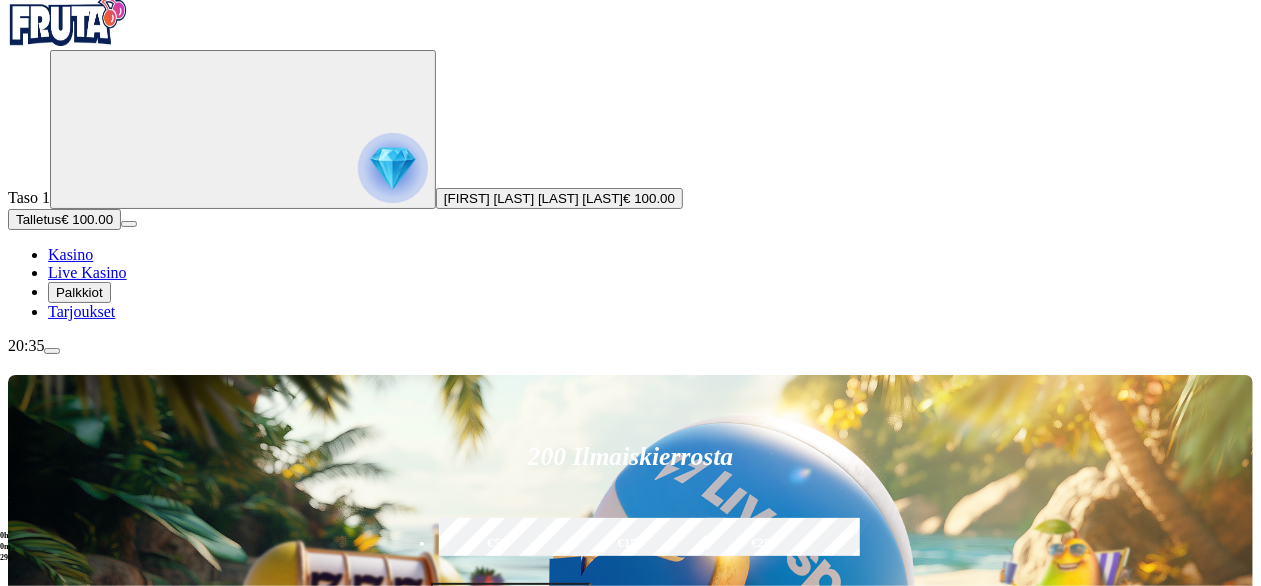 click at bounding box center (888, 881) 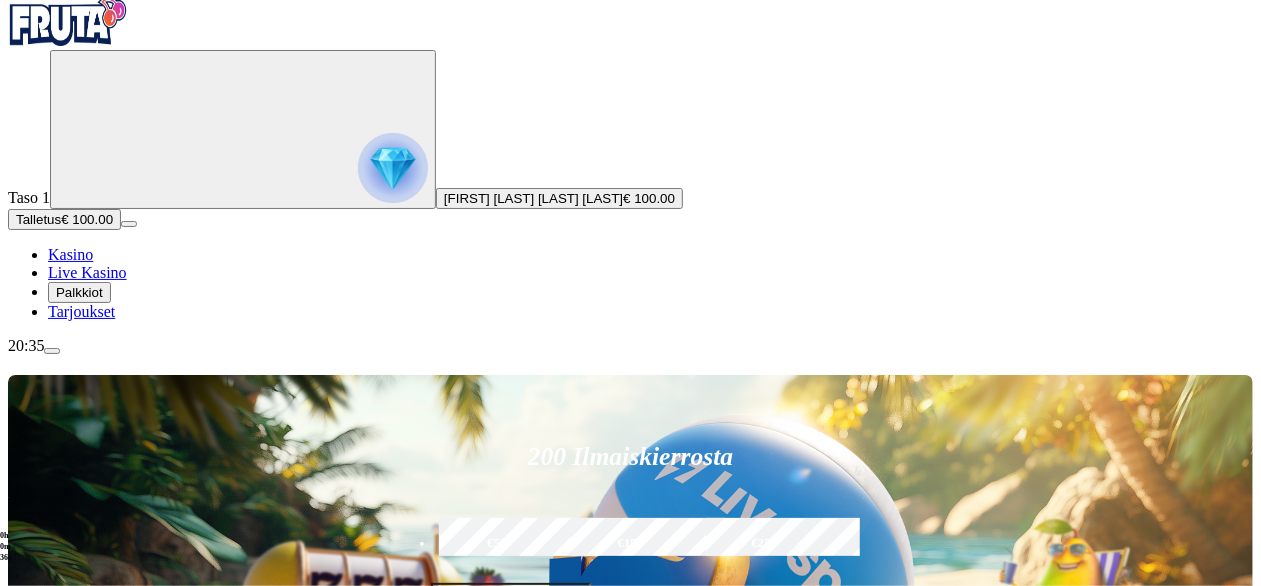 type on "******" 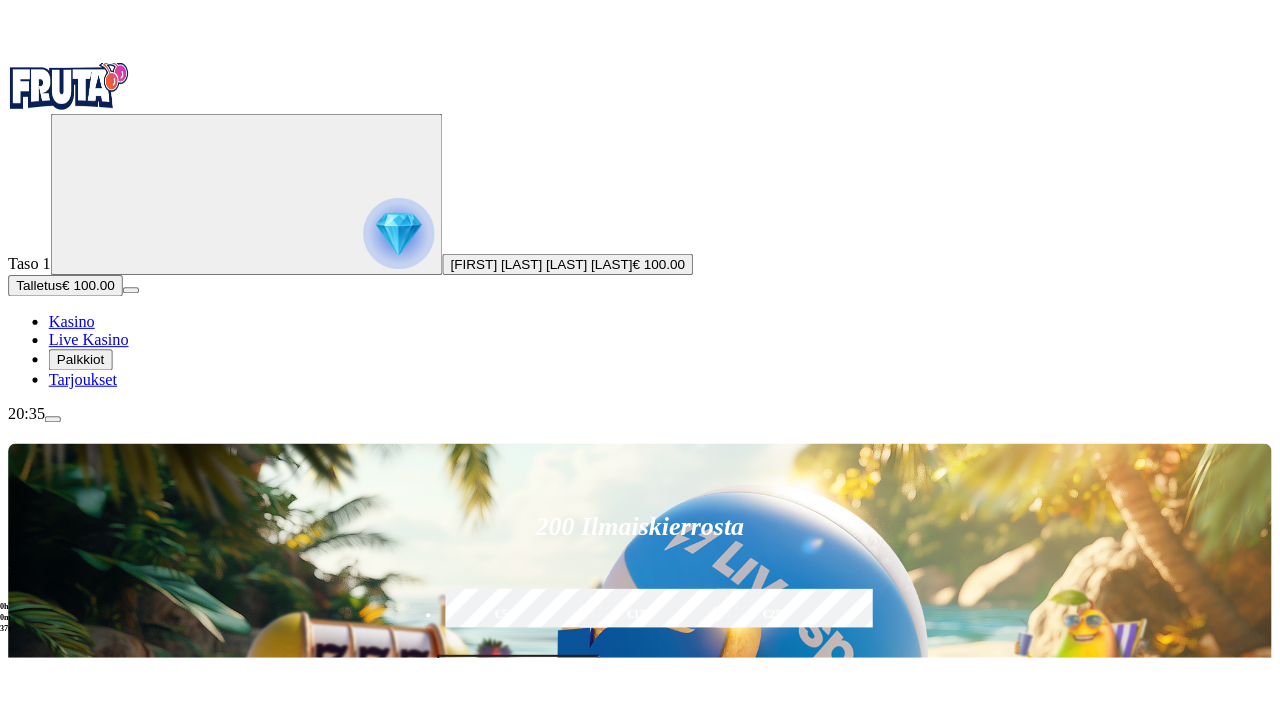 scroll, scrollTop: 0, scrollLeft: 0, axis: both 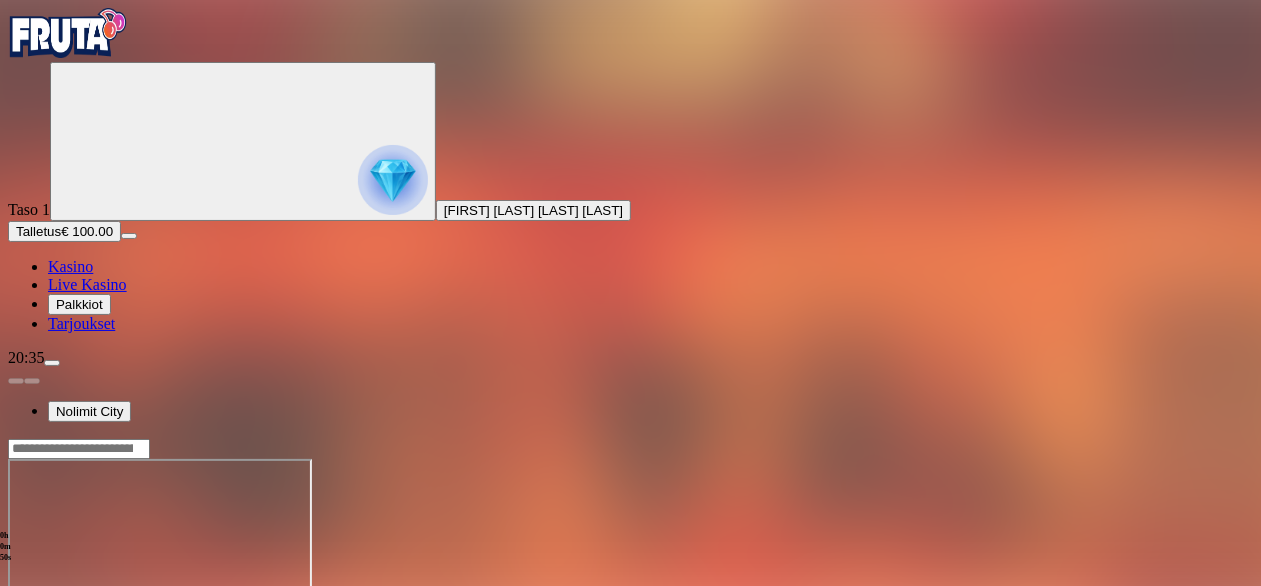 click at bounding box center [48, 631] 